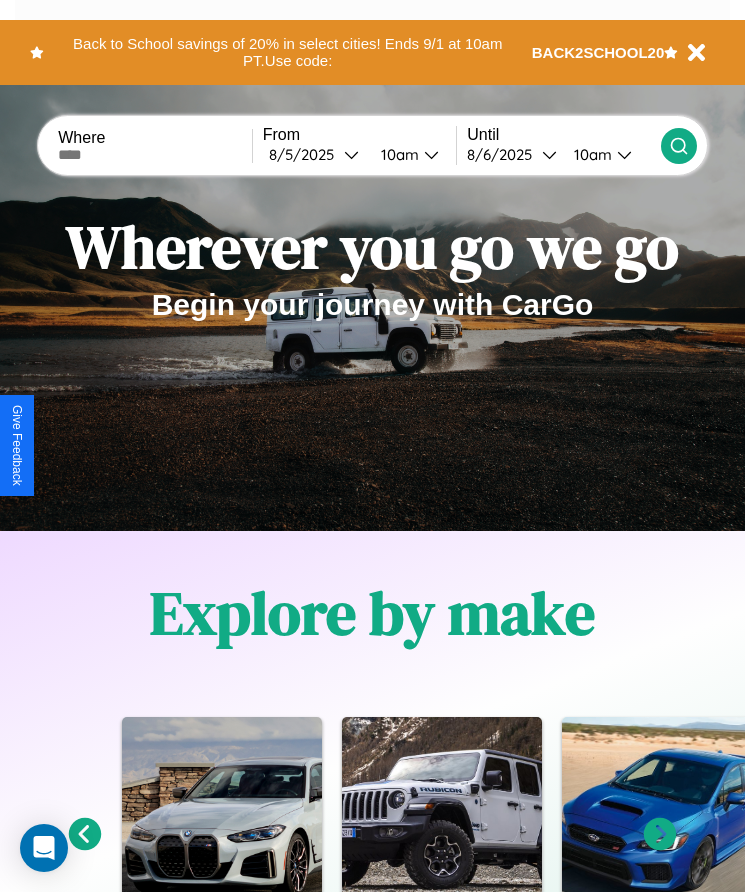 scroll, scrollTop: 334, scrollLeft: 0, axis: vertical 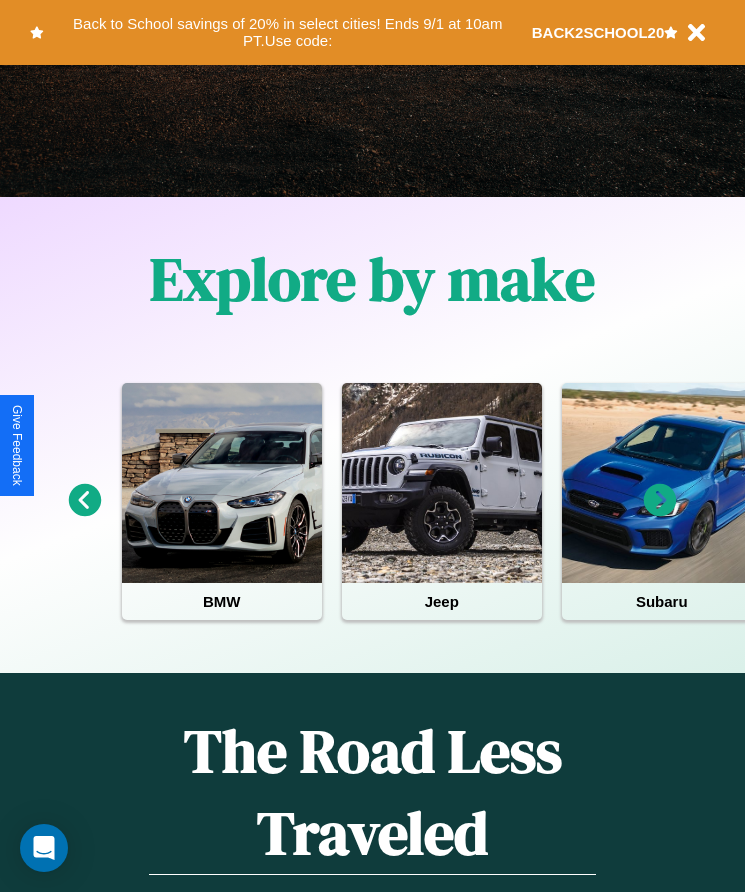 click 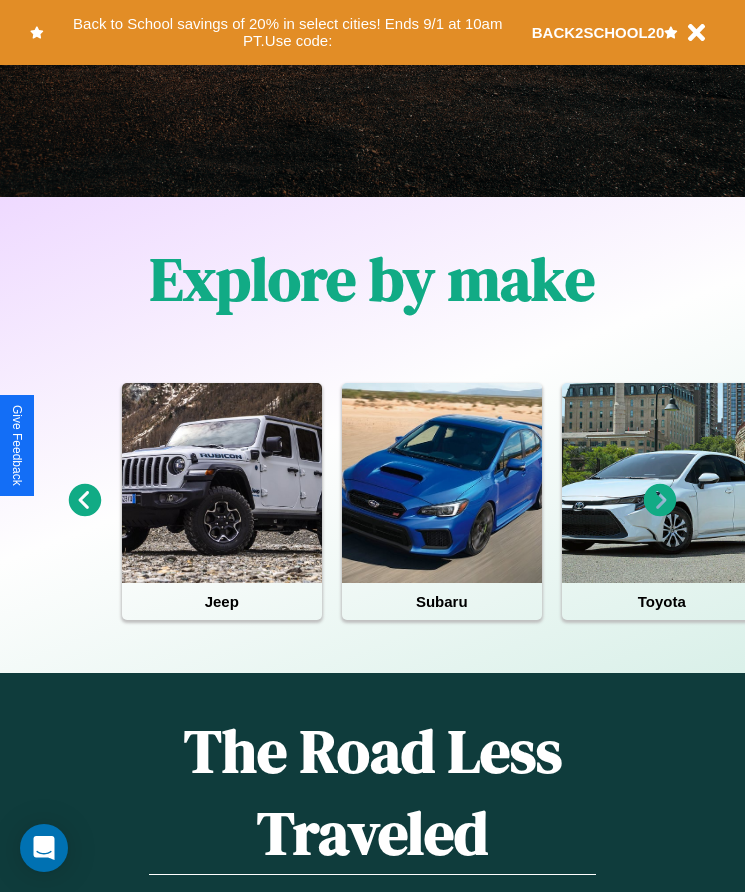 click 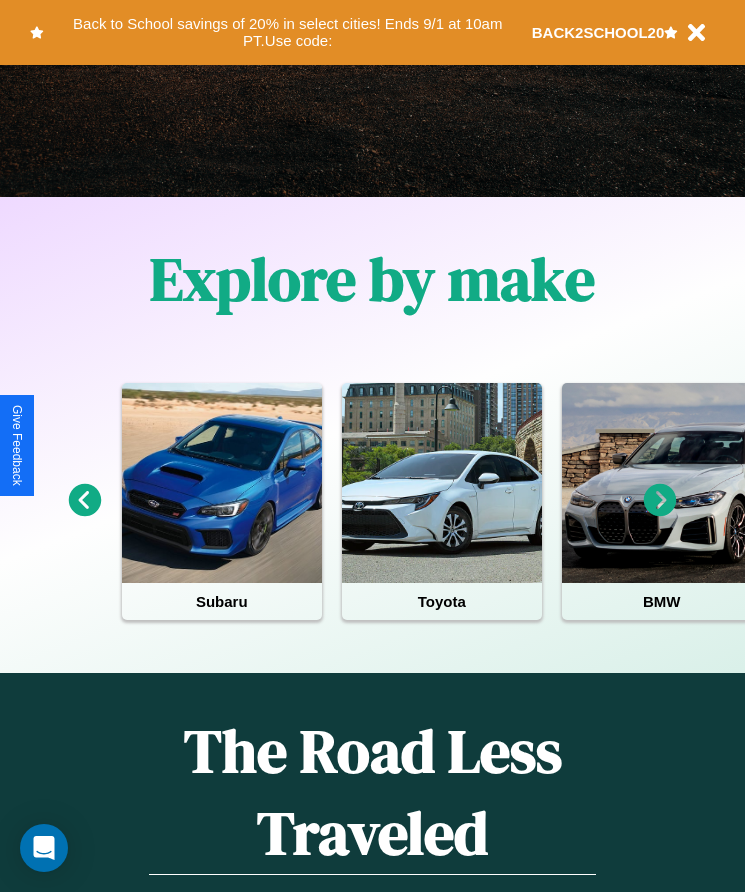 click 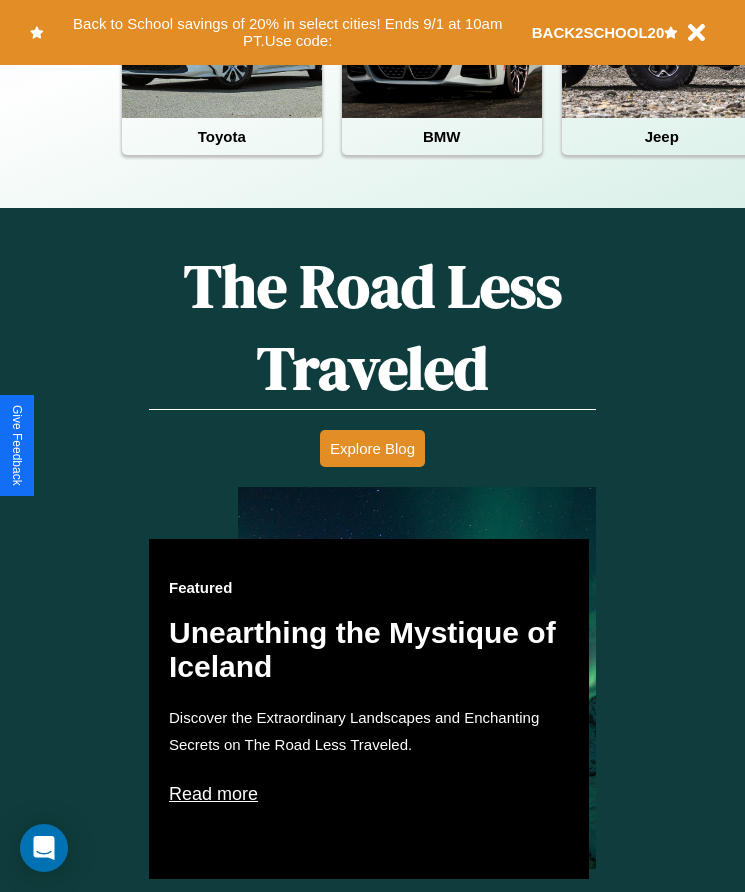 scroll, scrollTop: 817, scrollLeft: 0, axis: vertical 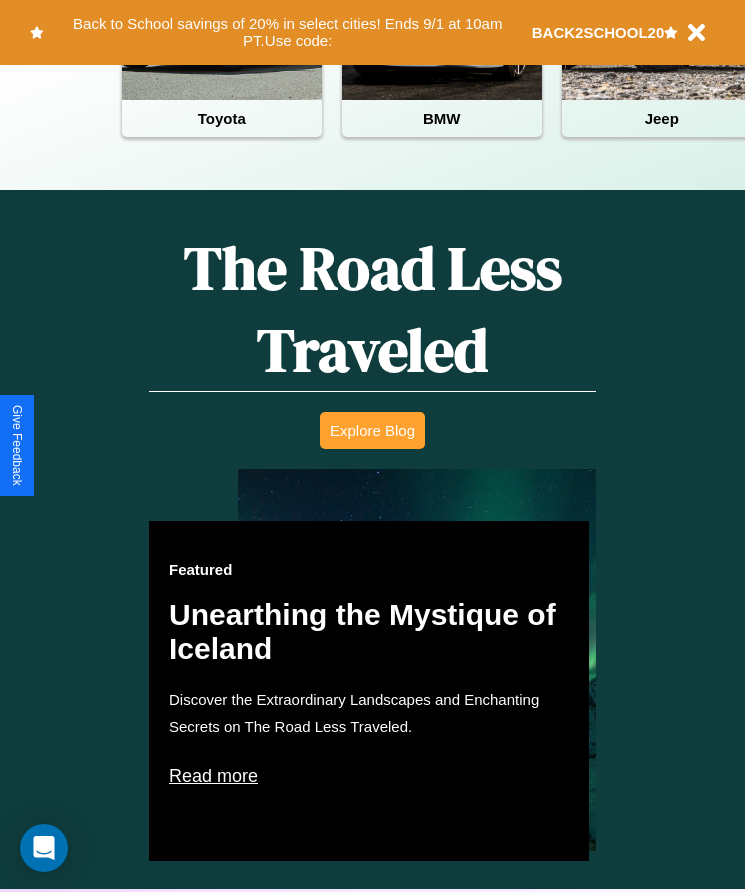 click on "Explore Blog" at bounding box center (372, 430) 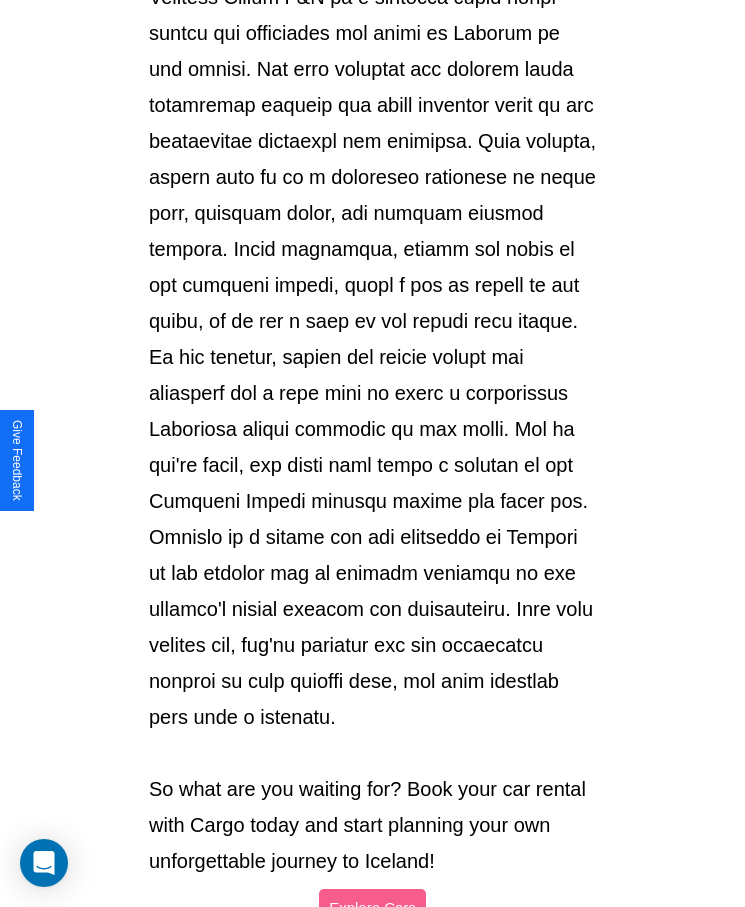 scroll, scrollTop: 2113, scrollLeft: 0, axis: vertical 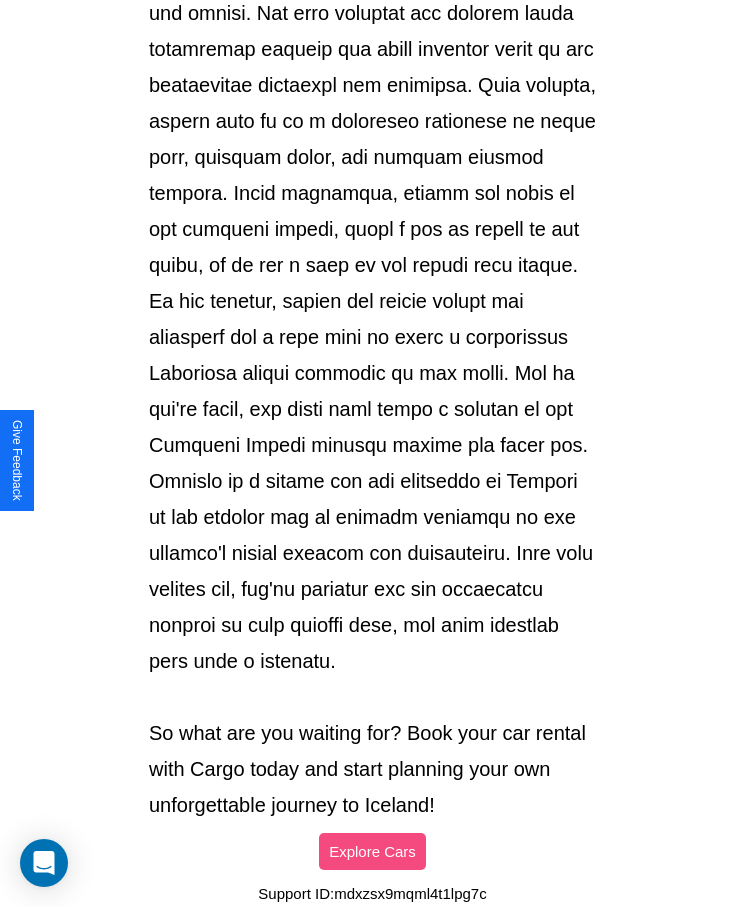 click on "Explore Cars" at bounding box center (372, 851) 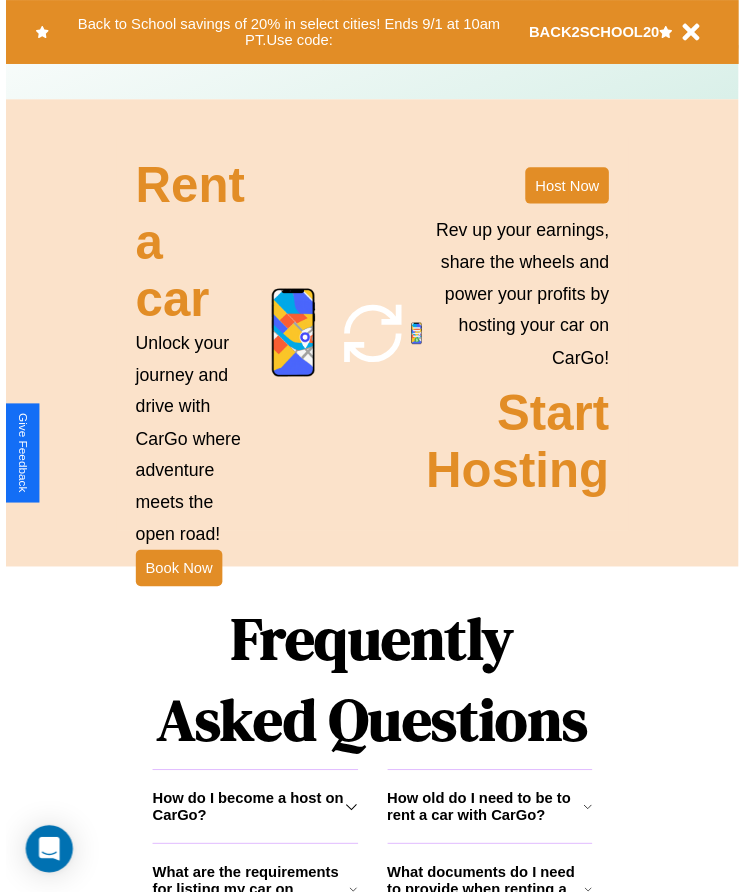 scroll, scrollTop: 817, scrollLeft: 0, axis: vertical 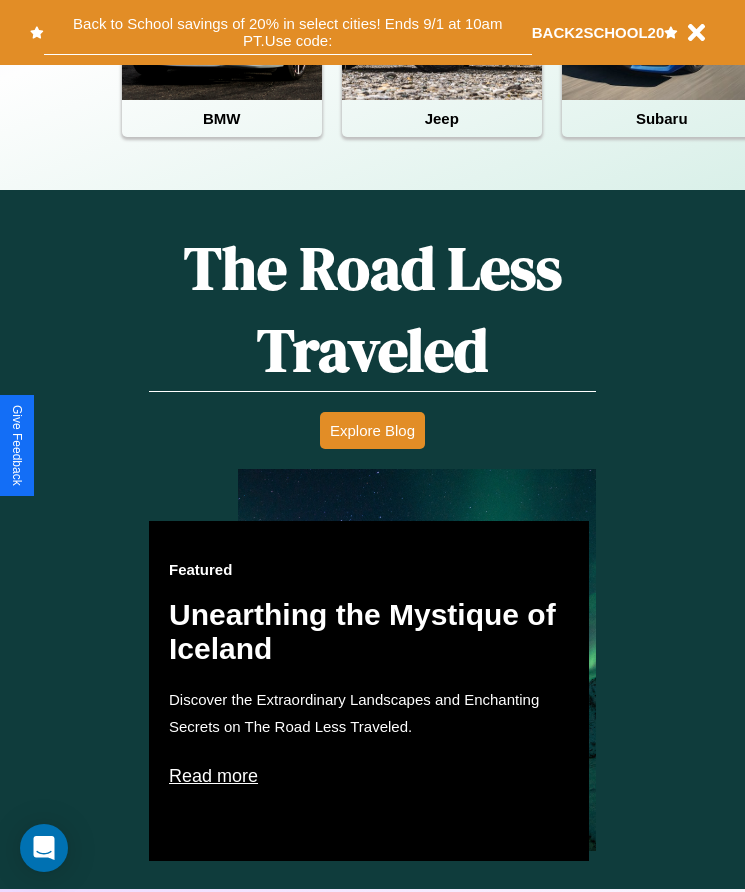 click on "Back to School savings of 20% in select cities! Ends 9/1 at 10am PT.  Use code:" at bounding box center (288, 32) 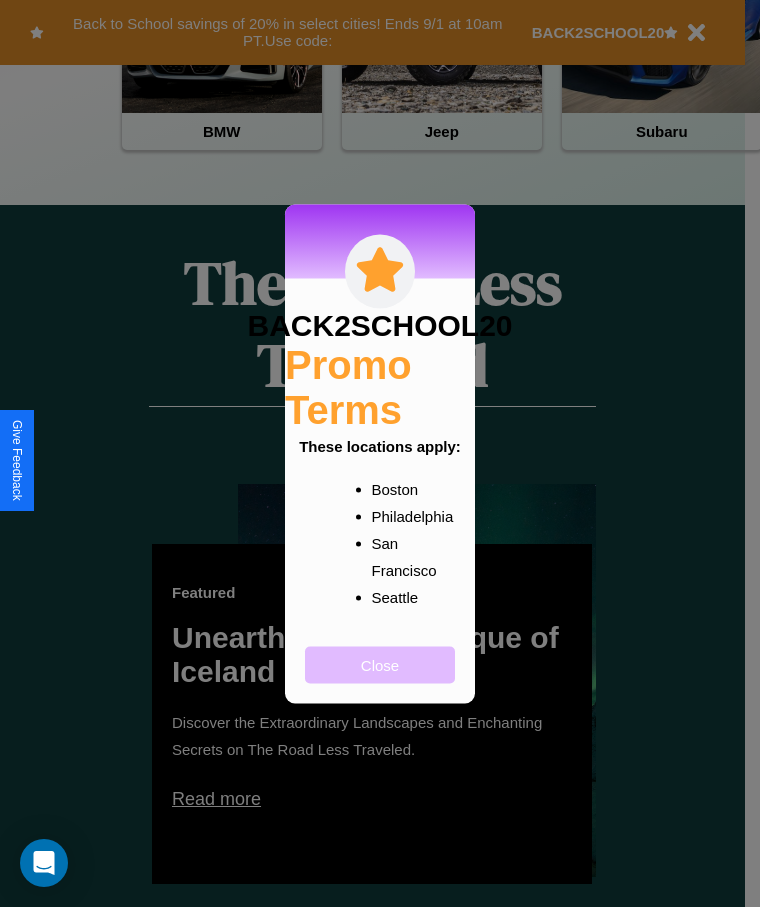 click on "Close" at bounding box center (380, 664) 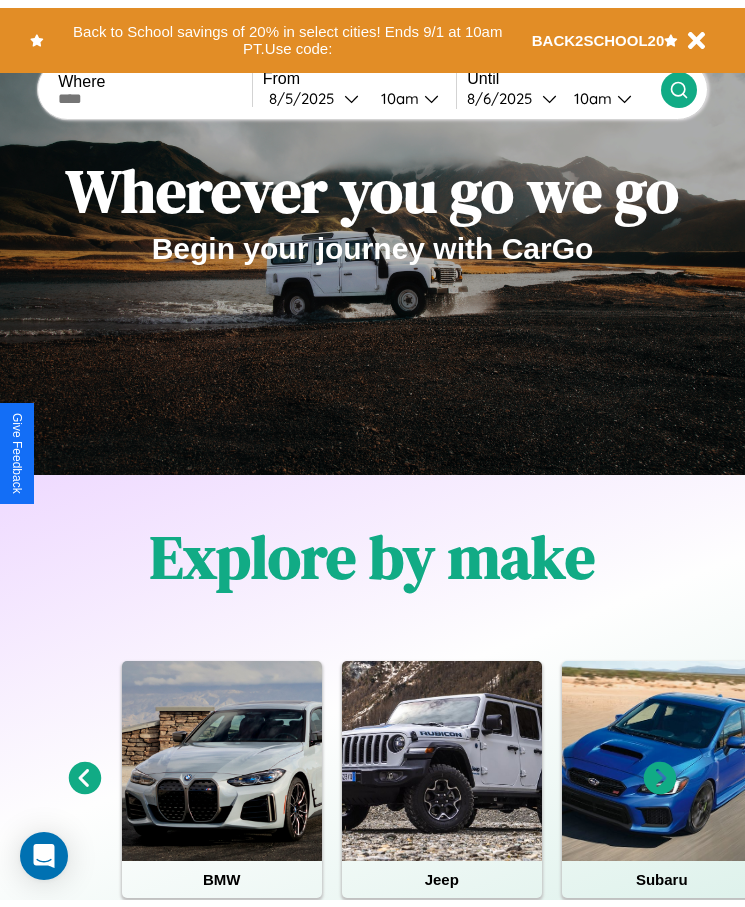 scroll, scrollTop: 0, scrollLeft: 0, axis: both 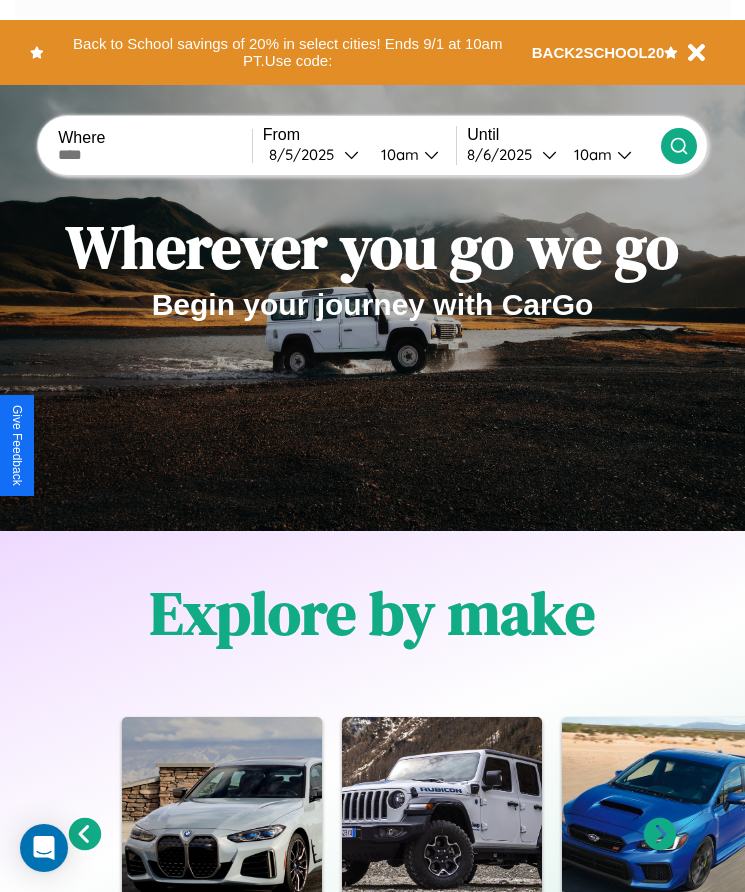 click at bounding box center [155, 155] 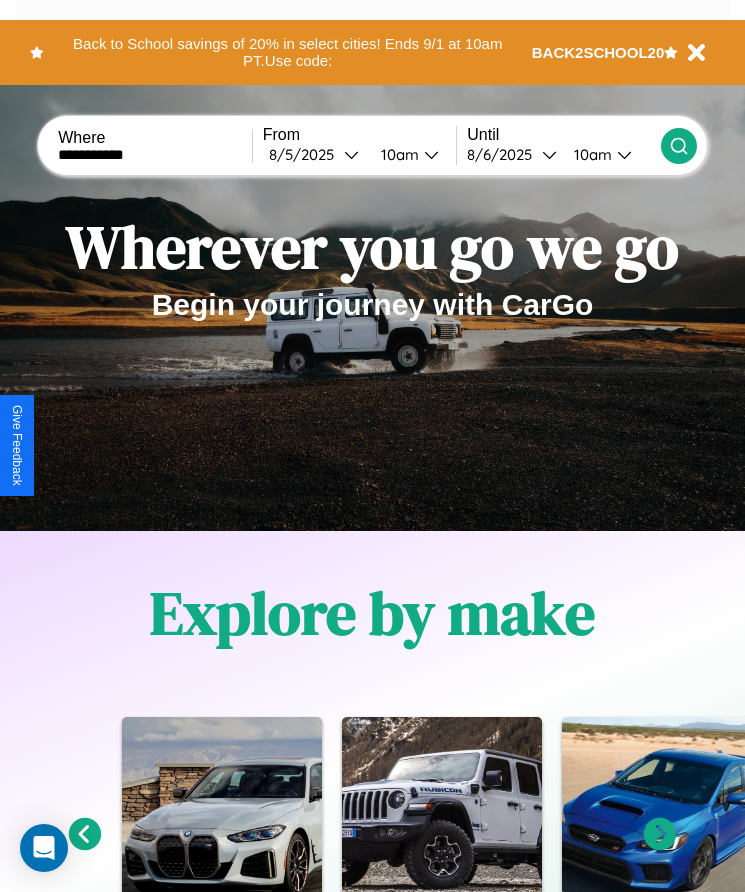 type on "**********" 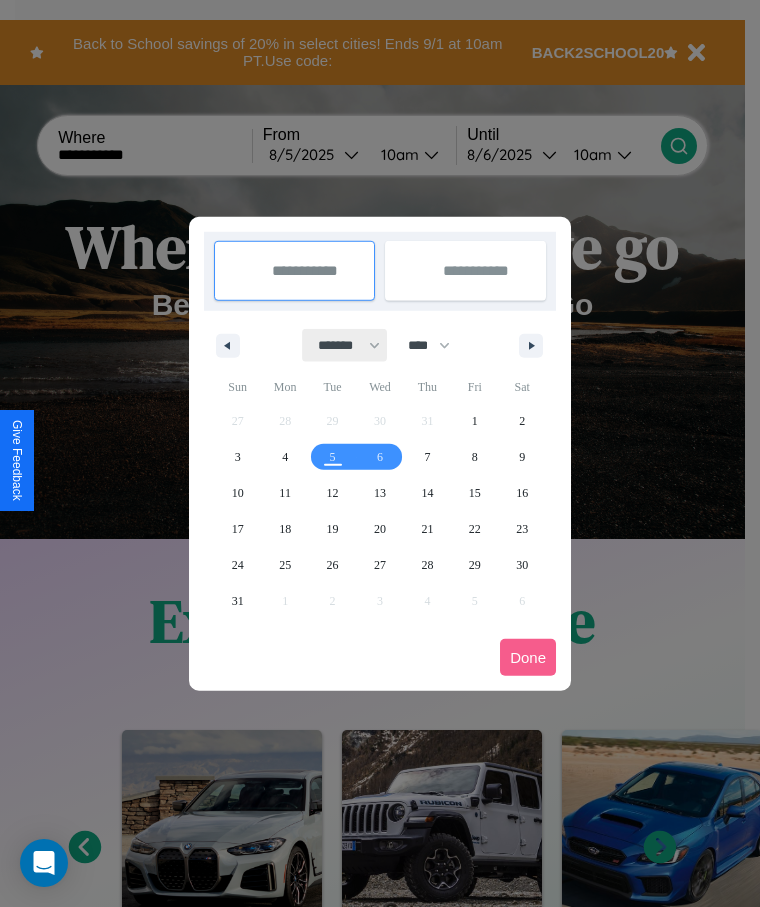 click on "******* ******** ***** ***** *** **** **** ****** ********* ******* ******** ********" at bounding box center (345, 345) 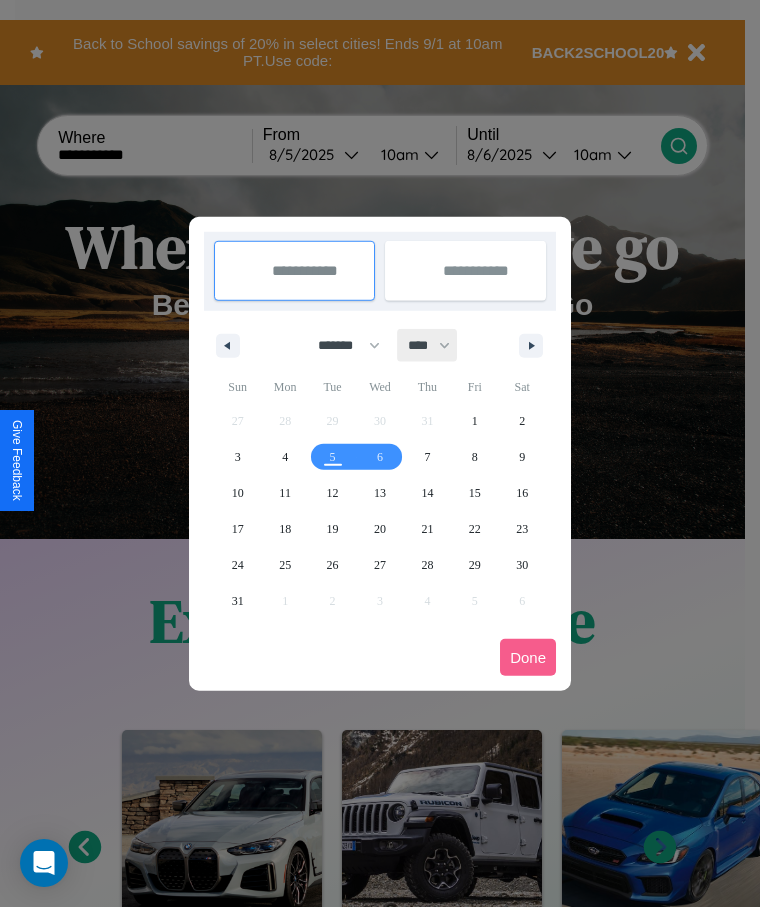 click on "**** **** **** **** **** **** **** **** **** **** **** **** **** **** **** **** **** **** **** **** **** **** **** **** **** **** **** **** **** **** **** **** **** **** **** **** **** **** **** **** **** **** **** **** **** **** **** **** **** **** **** **** **** **** **** **** **** **** **** **** **** **** **** **** **** **** **** **** **** **** **** **** **** **** **** **** **** **** **** **** **** **** **** **** **** **** **** **** **** **** **** **** **** **** **** **** **** **** **** **** **** **** **** **** **** **** **** **** **** **** **** **** **** **** **** **** **** **** **** **** ****" at bounding box center [428, 345] 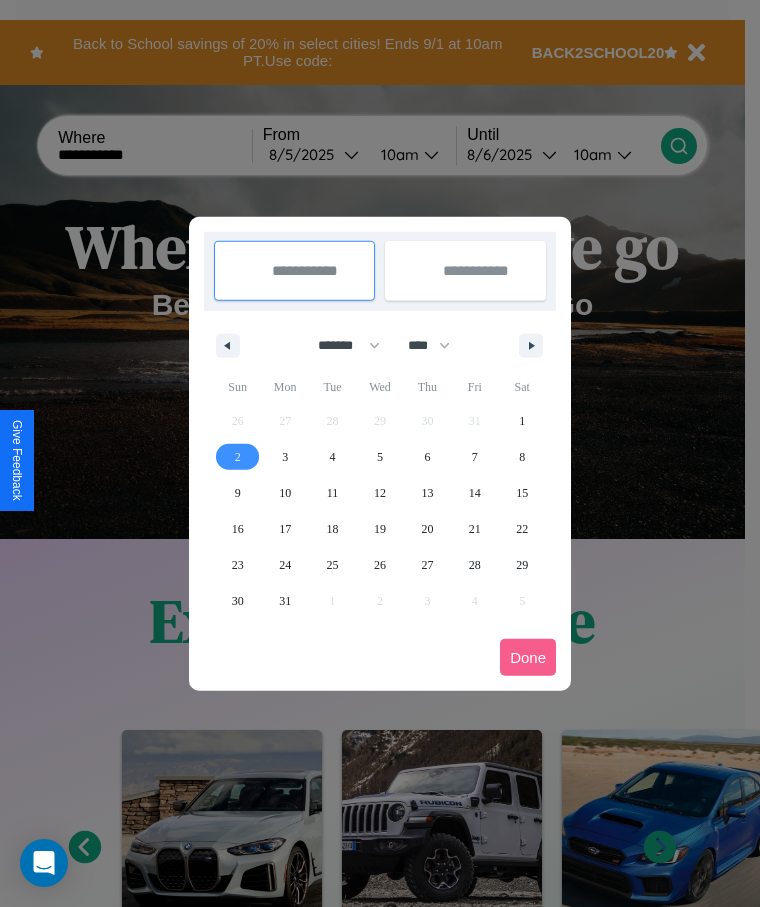 click on "2" at bounding box center [238, 457] 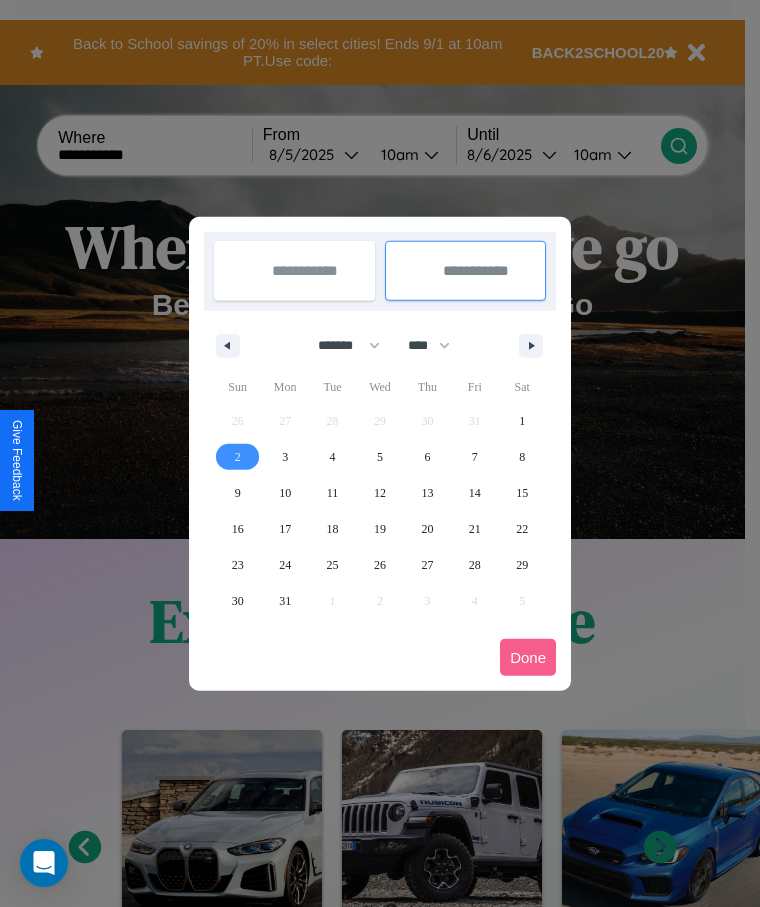 type on "**********" 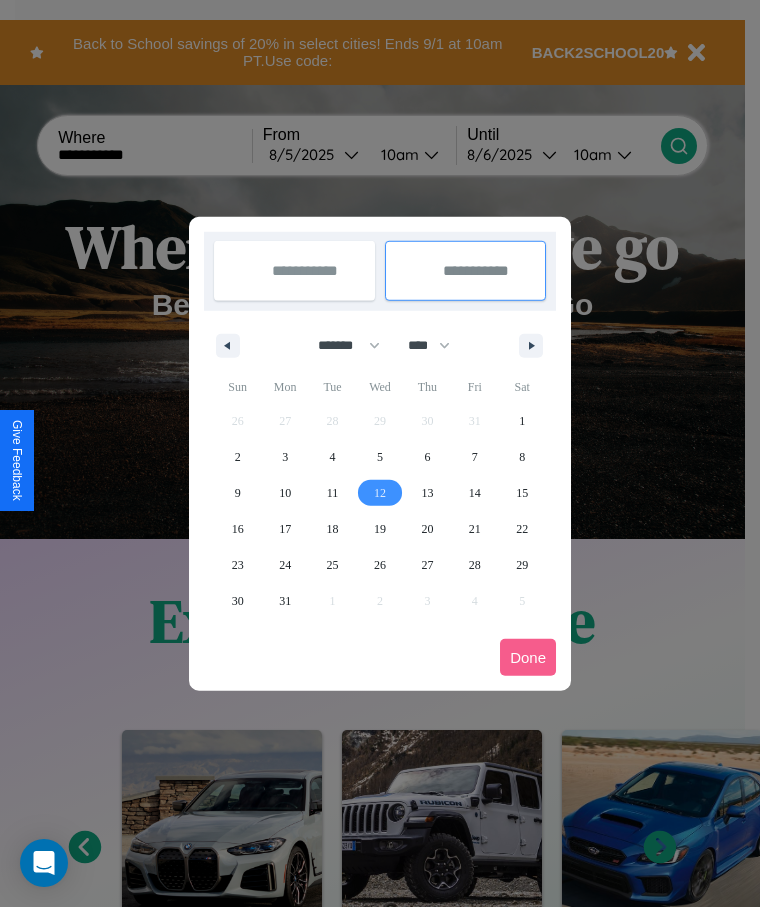 click on "12" at bounding box center [380, 493] 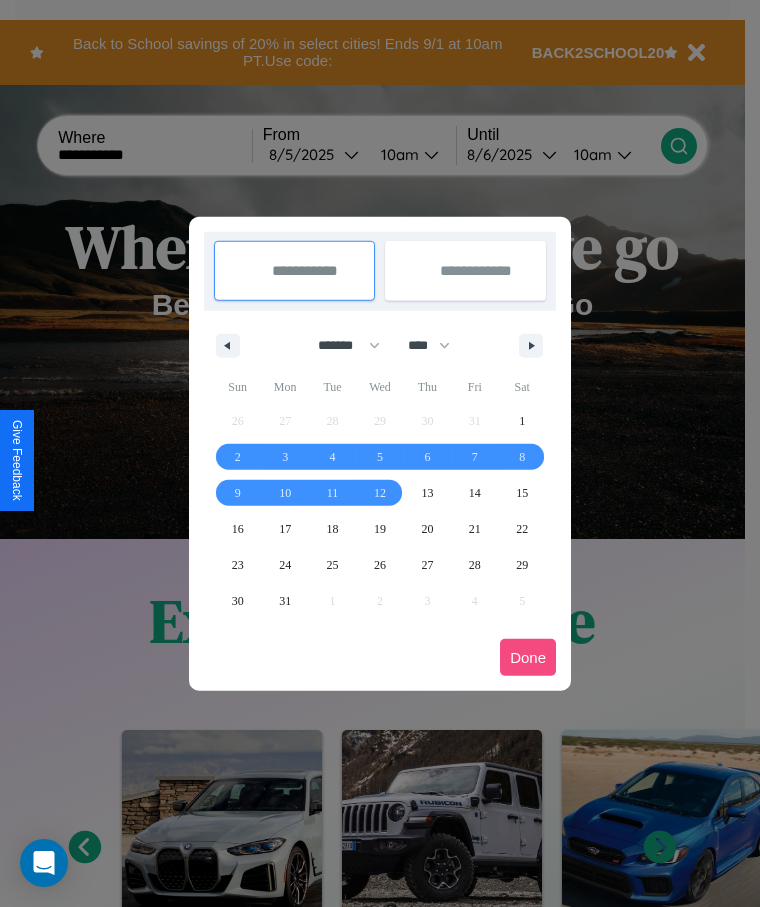 click on "Done" at bounding box center [528, 657] 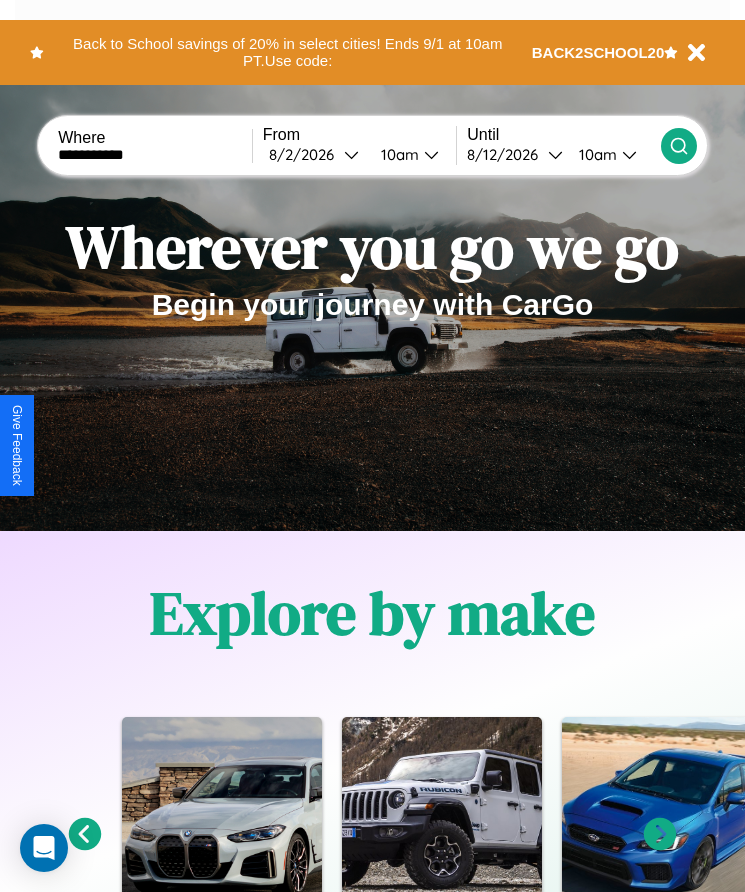 click 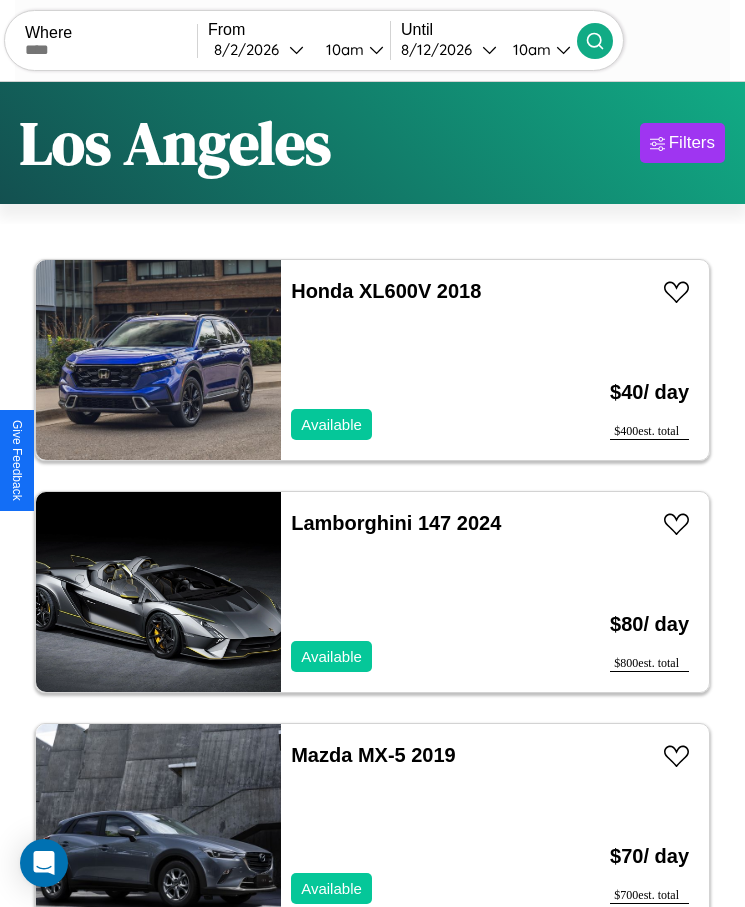 scroll, scrollTop: 50, scrollLeft: 0, axis: vertical 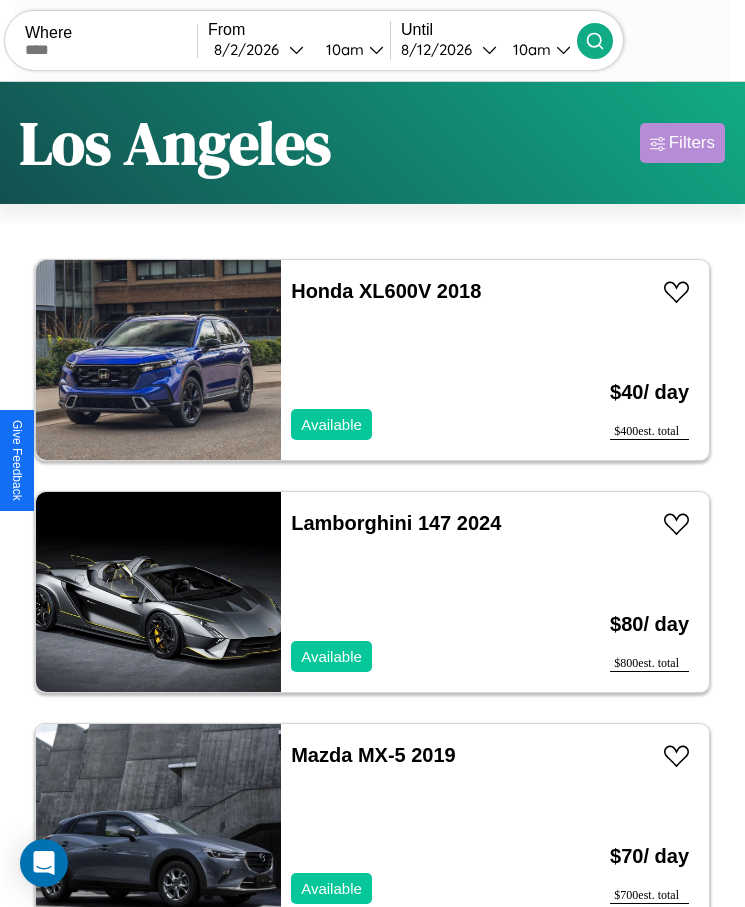 click on "Filters" at bounding box center (692, 143) 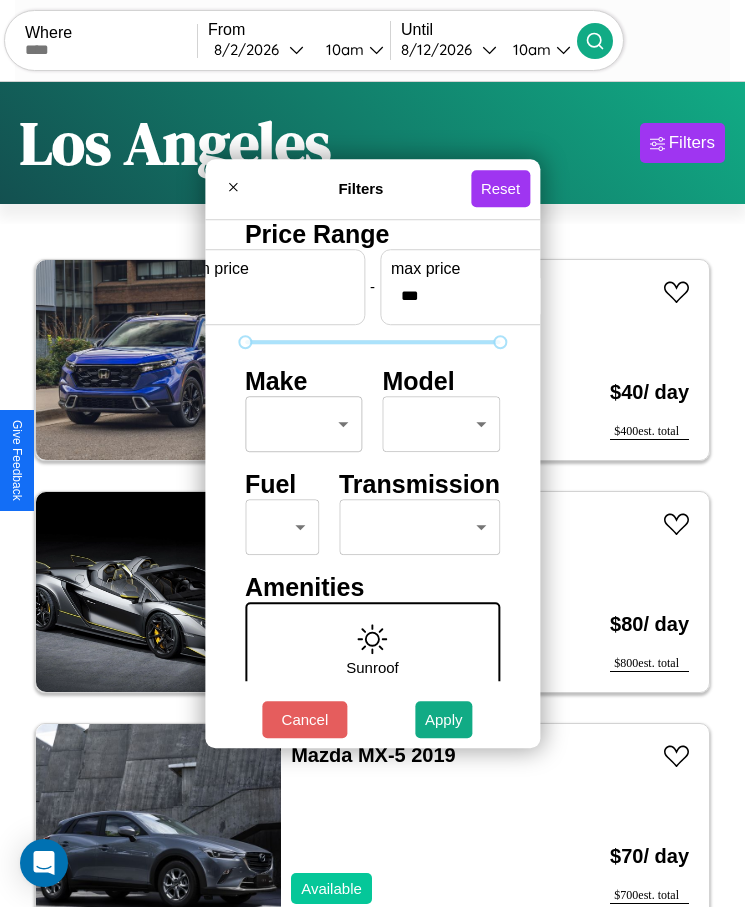 click on "CarGo Where From [DATE] / [DATE] / [YEAR] [TIME] Until [DATE] / [DATE] / [YEAR] [TIME] Become a Host Login Sign Up [CITY] Filters 125 cars in this area These cars can be picked up in this city. Honda XL600V 2018 Available $ 40 / day $ 400 est. total Lamborghini 147 2024 Available $ 80 / day $ 800 est. total Mazda MX-5 2019 Available $ 70 / day $ 700 est. total Jeep CJ-5 2020 Available $ 170 / day $ 1700 est. total Lincoln MKC 2019 Available $ 180 / day $ 1800 est. total Buick Terraza 2014 Available $ 120 / day $ 1200 est. total Aston Martin DB7 2023 Available $ 190 / day $ 1900 est. total Mazda MX-5 2019 Available $ 30 / day $ 300 est. total Chrysler Cordoba 2019 Available $ 100 / day $ 1000 est. total Maserati 228 2022 Available $ 40 / day $ 400 est. total Volvo B7R 2017 Available $ 80 / day $ 800 est. total Hummer H3 2024 Available $ 120 / day $ 1200 est. total Hummer H3T 2019 Available $ 100 / day $ 1000 est. total BMW R 1200 R 2014 Available $ $" at bounding box center [372, 478] 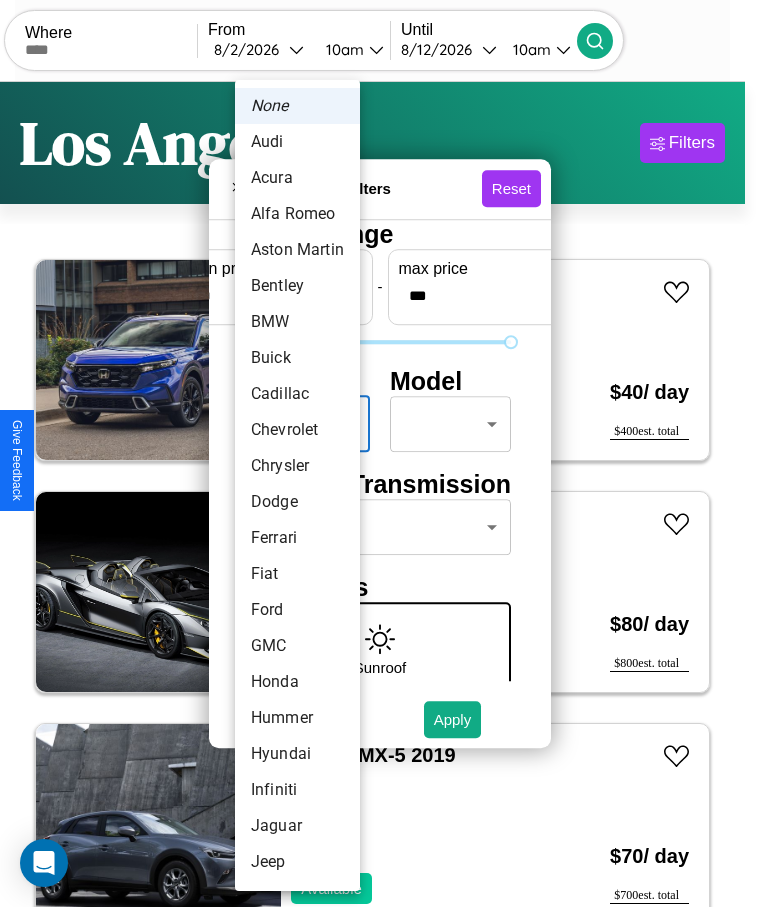 click on "Chevrolet" at bounding box center [297, 430] 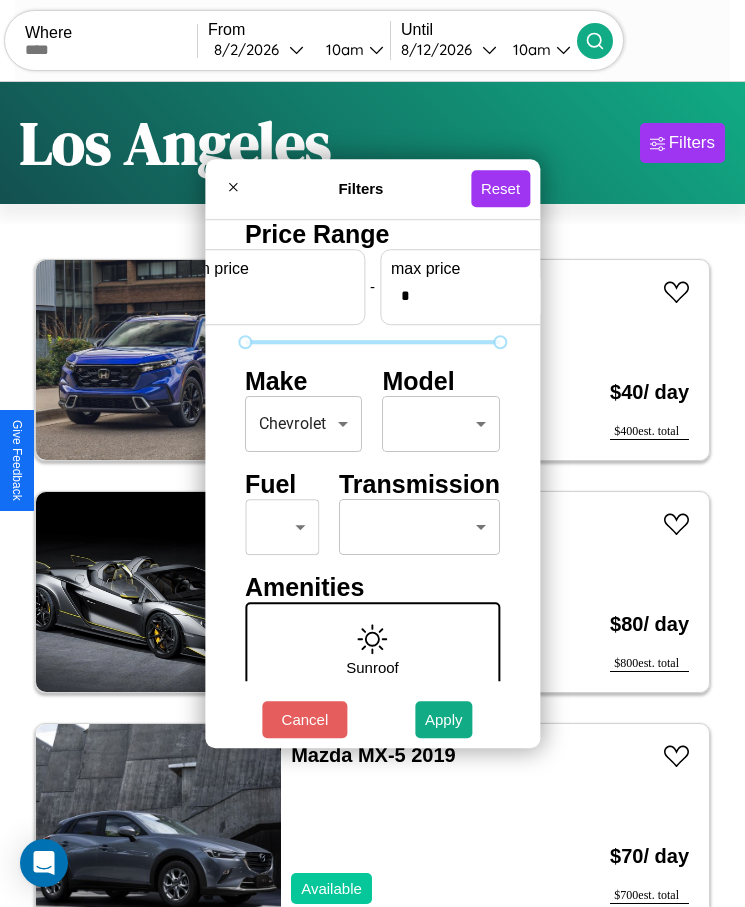 scroll, scrollTop: 0, scrollLeft: 74, axis: horizontal 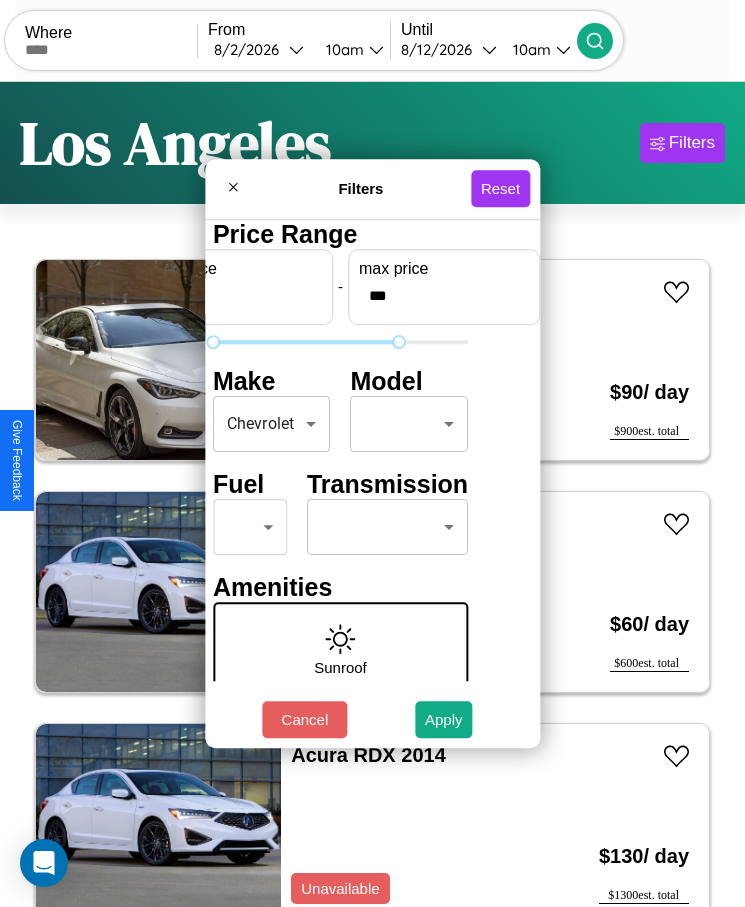 type on "***" 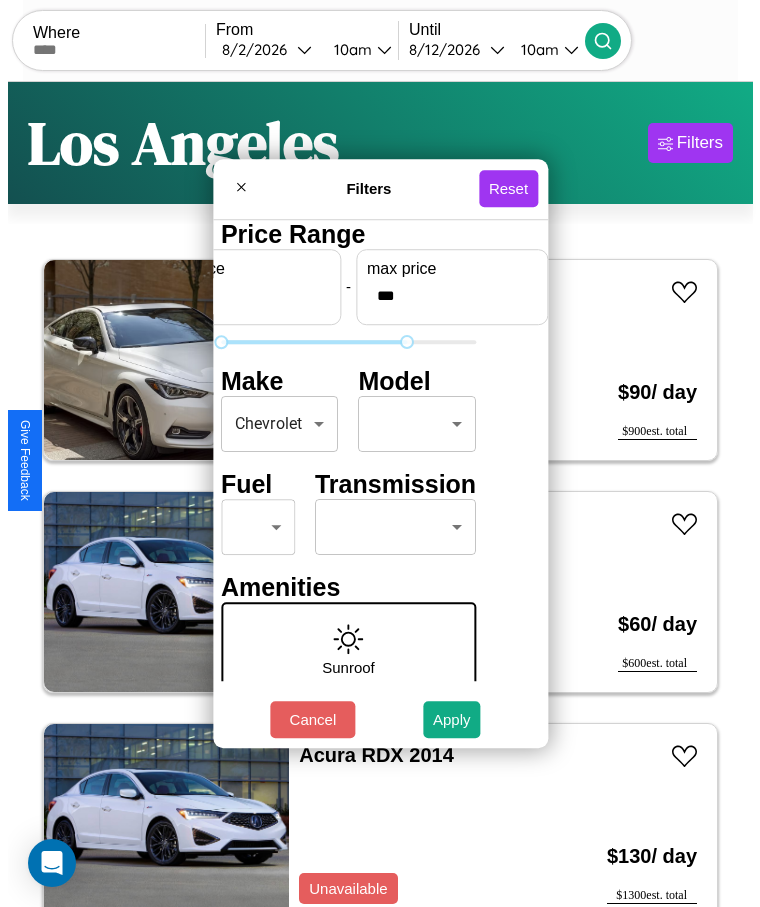 scroll, scrollTop: 0, scrollLeft: 0, axis: both 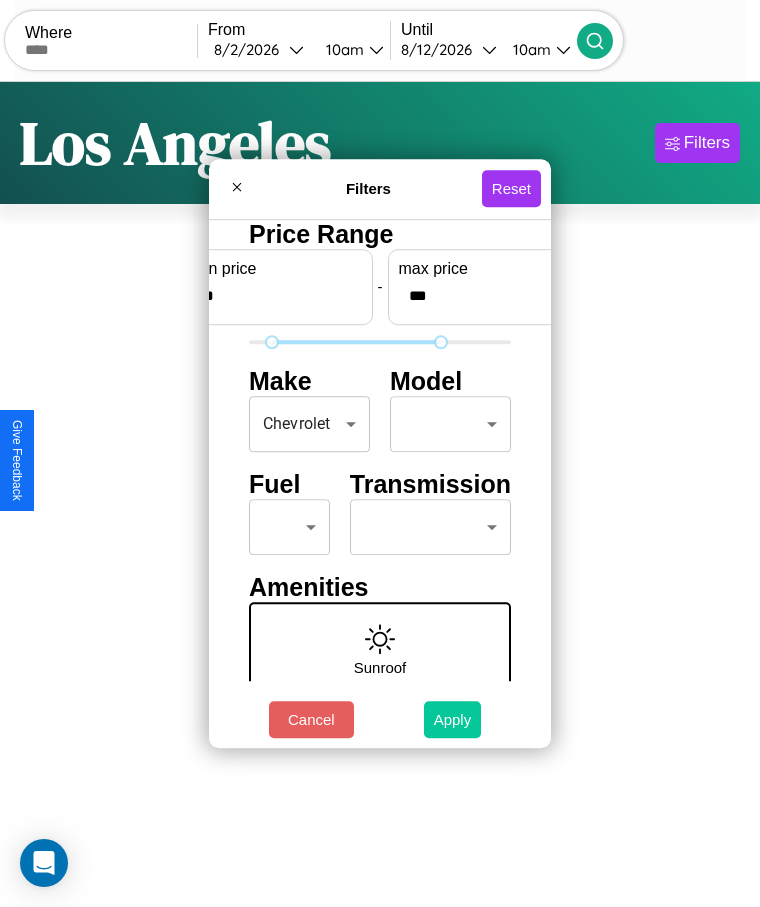 type on "**" 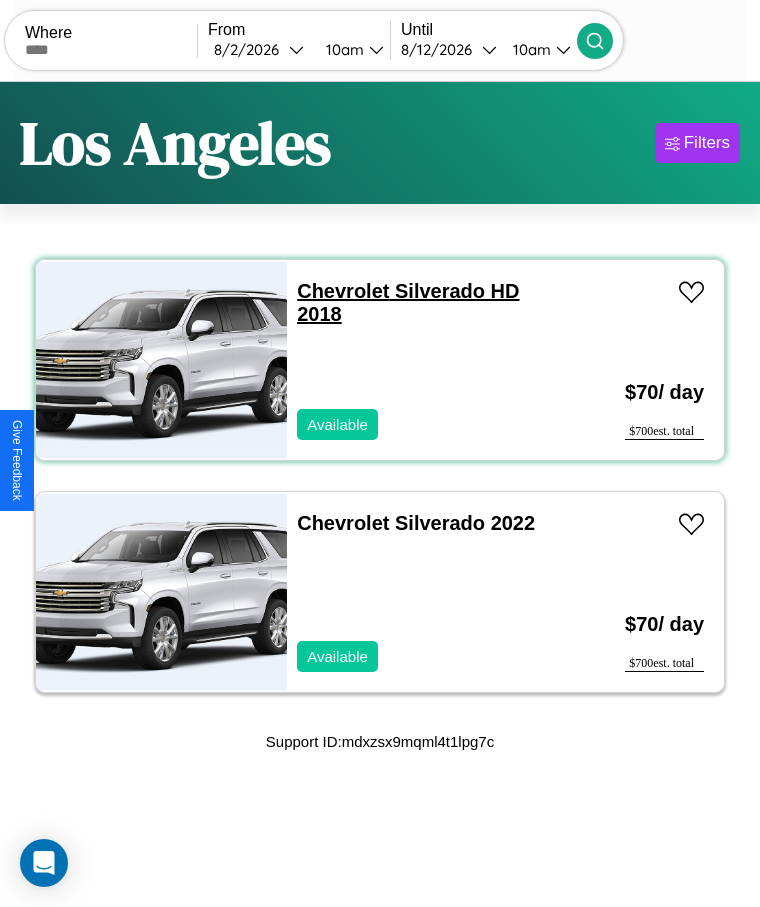 click on "Chevrolet   Silverado HD   2018" at bounding box center (408, 302) 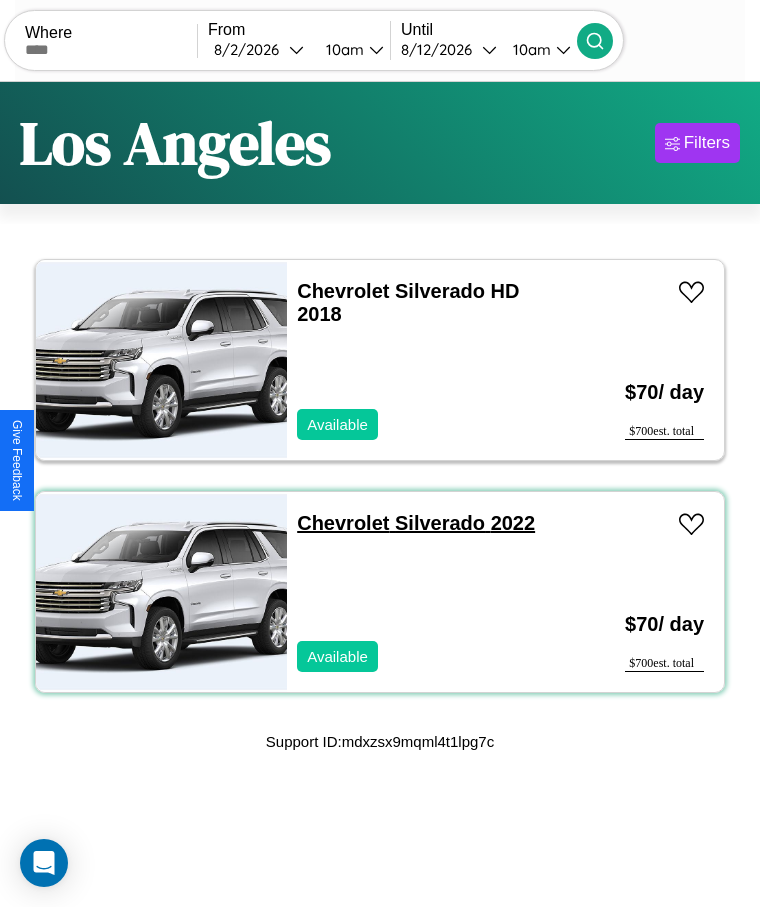 click on "Chevrolet   Silverado   2022" at bounding box center (416, 523) 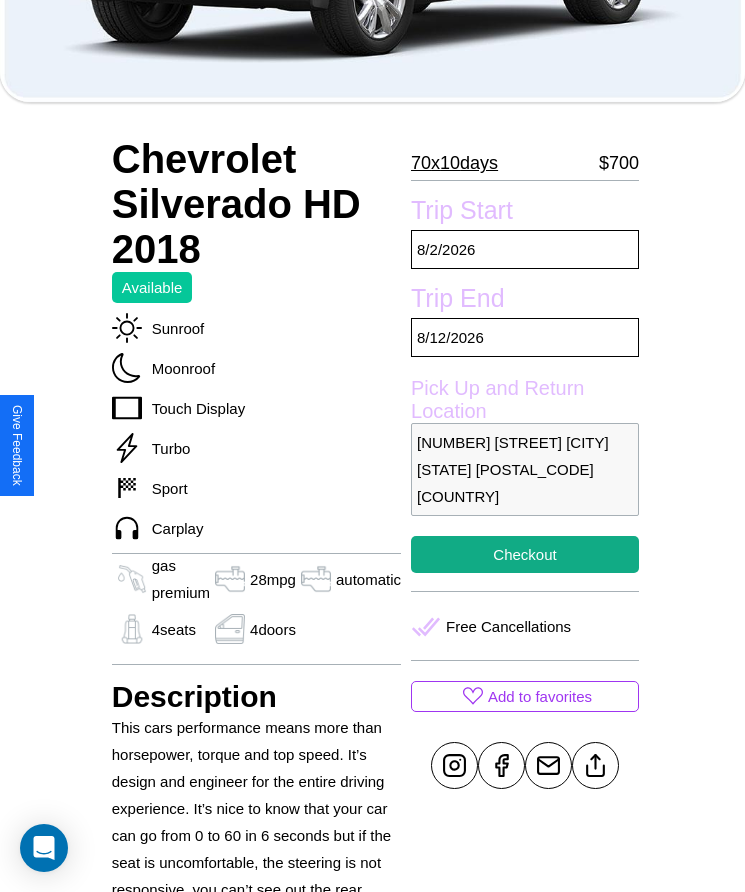 scroll, scrollTop: 407, scrollLeft: 0, axis: vertical 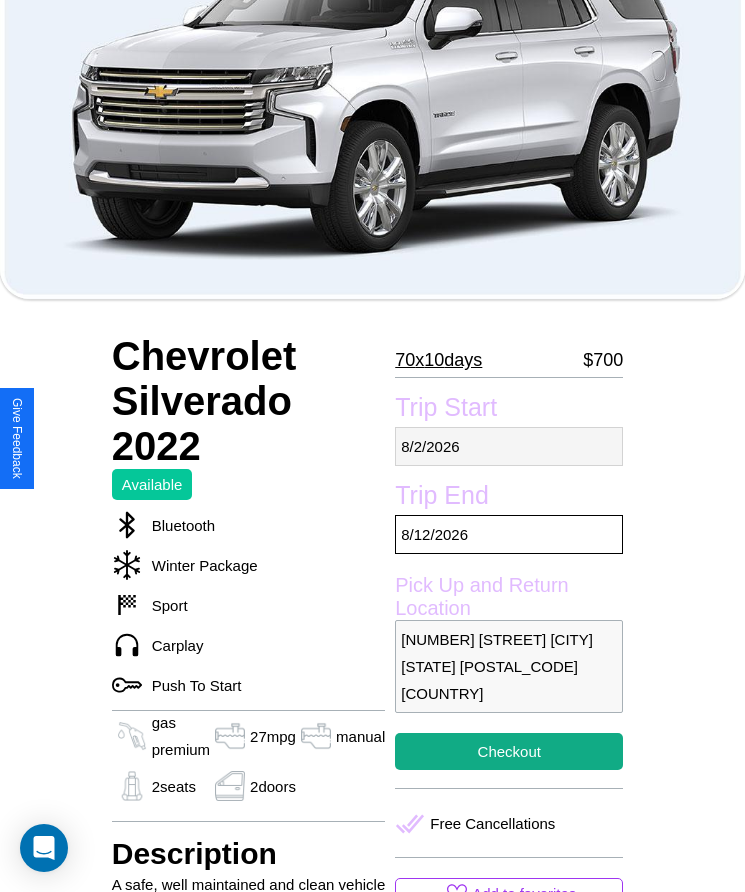 click on "8 / 2 / 2026" at bounding box center [509, 446] 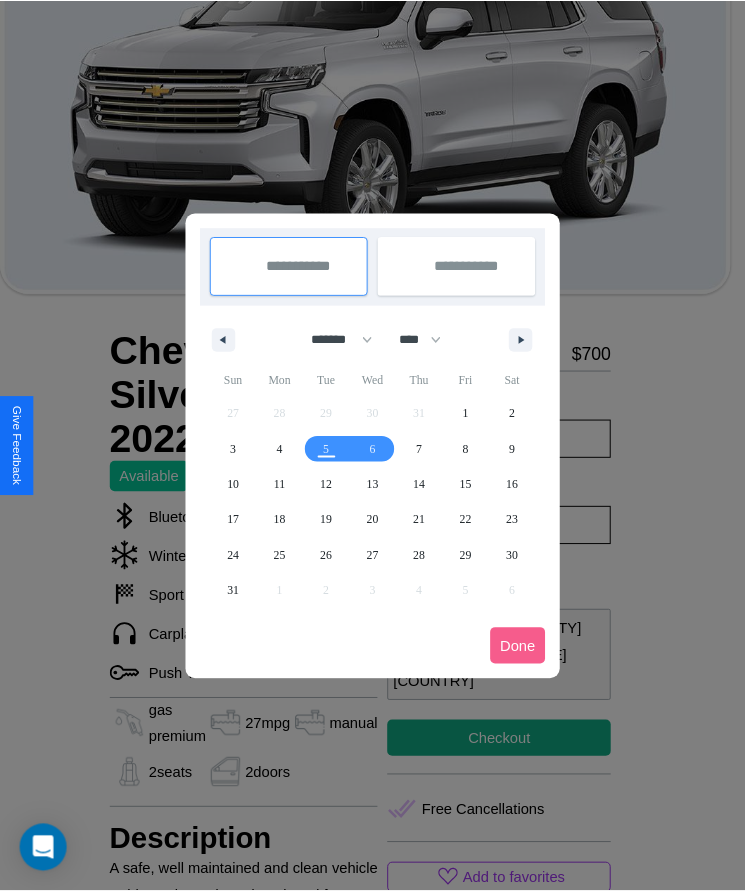 scroll, scrollTop: 0, scrollLeft: 0, axis: both 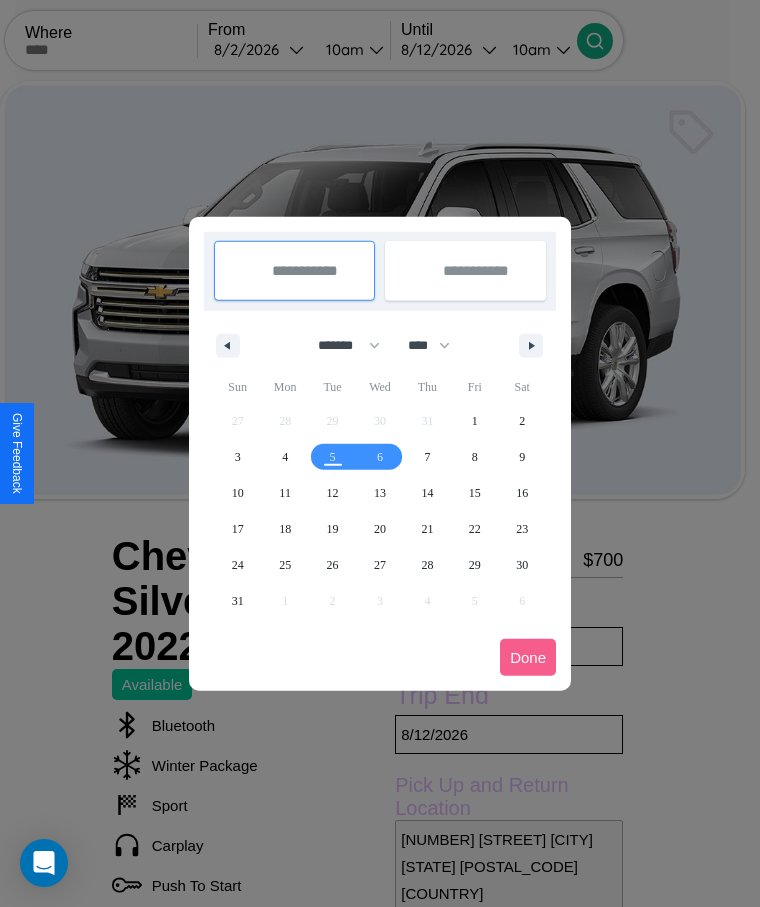 click at bounding box center (380, 453) 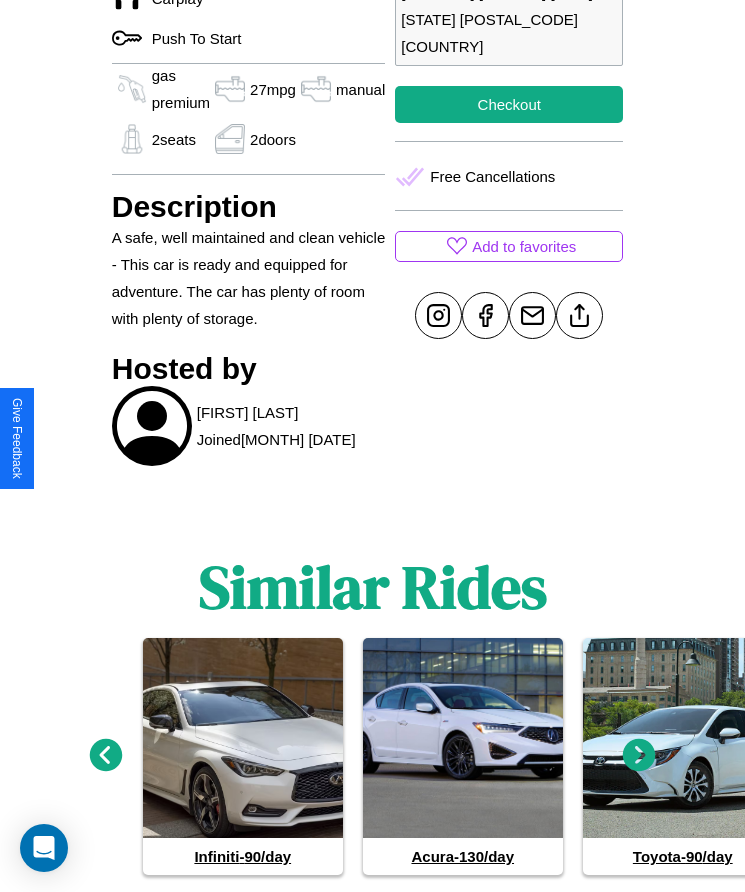 scroll, scrollTop: 897, scrollLeft: 0, axis: vertical 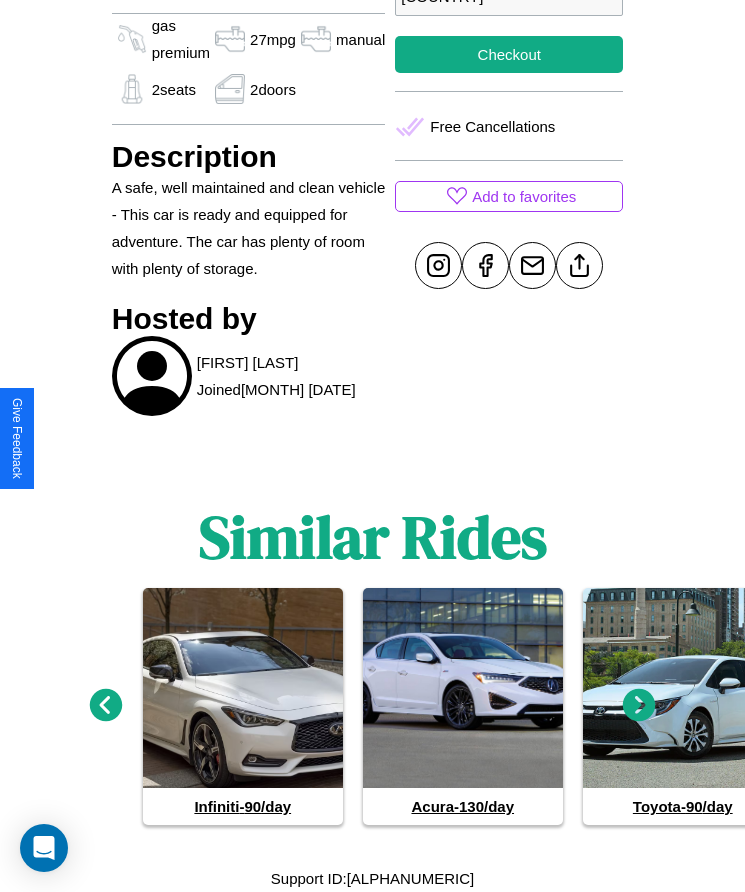 click 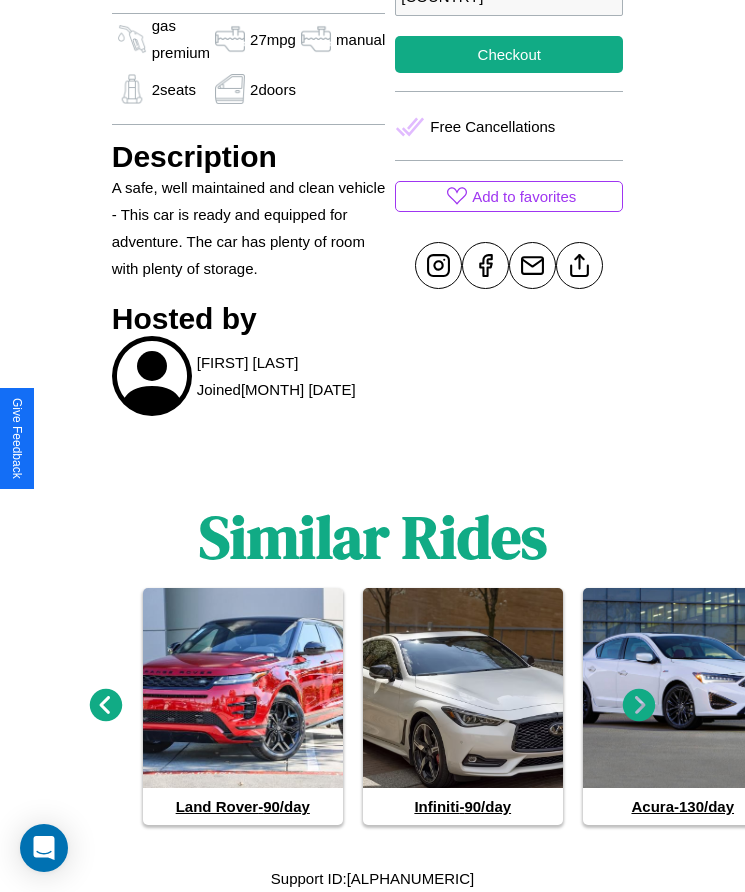click 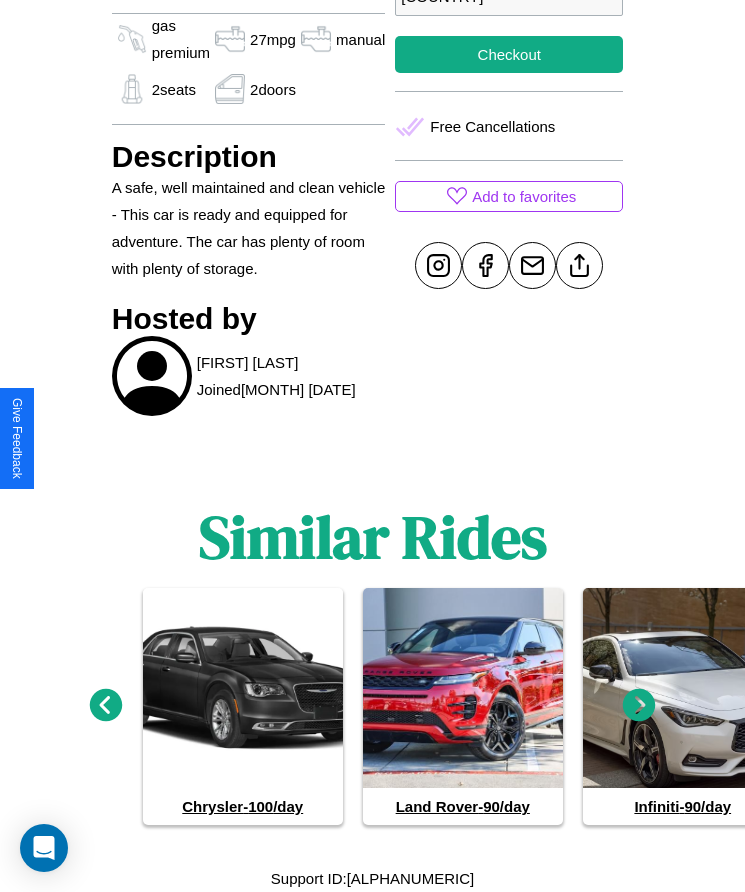 click 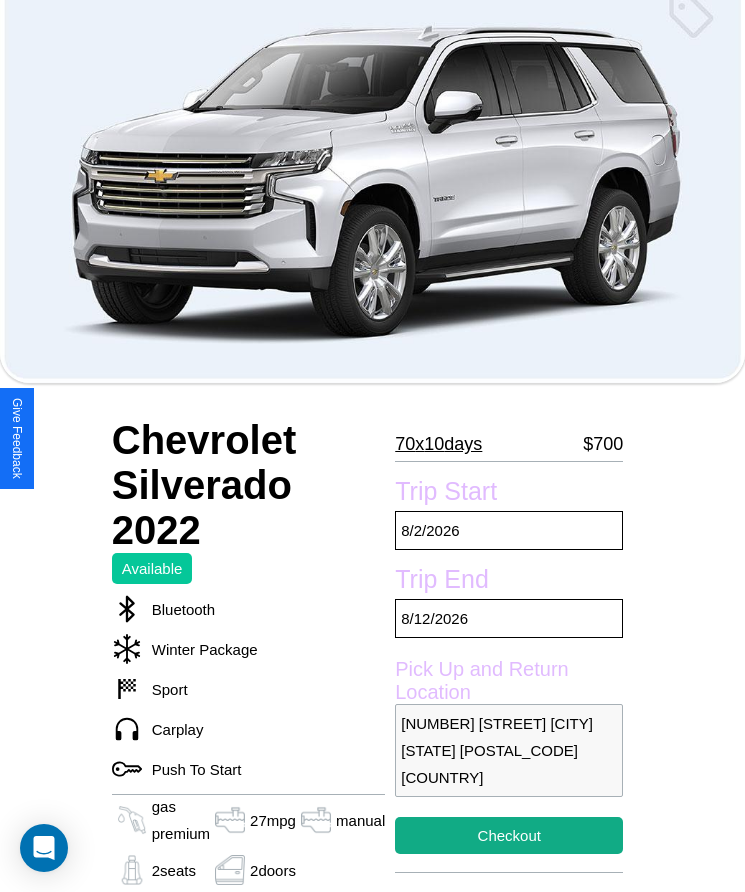 scroll, scrollTop: 115, scrollLeft: 0, axis: vertical 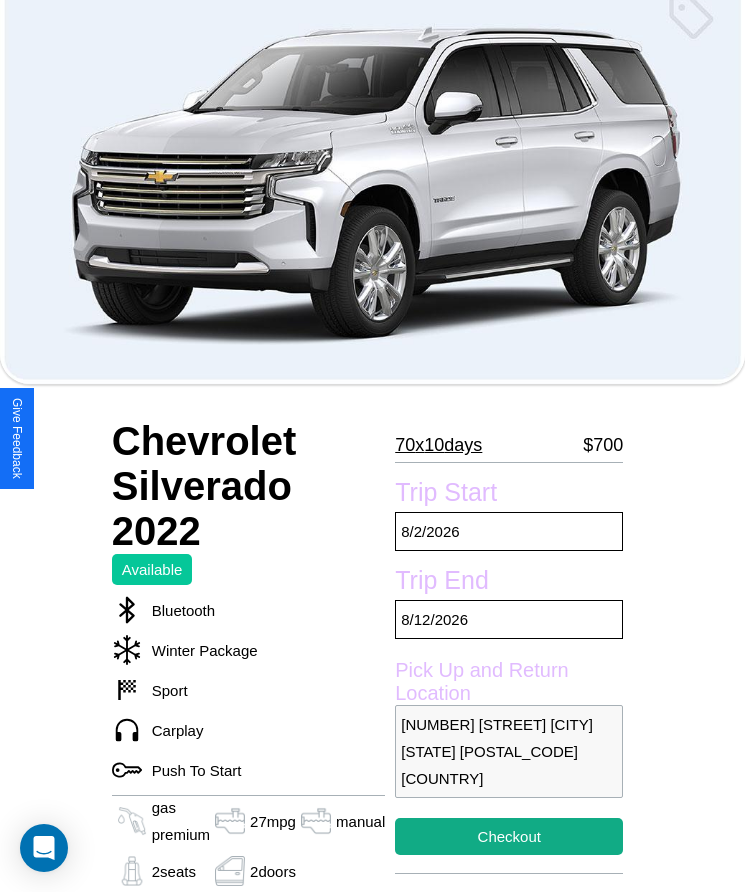 click on "70  x  10  days" at bounding box center (438, 445) 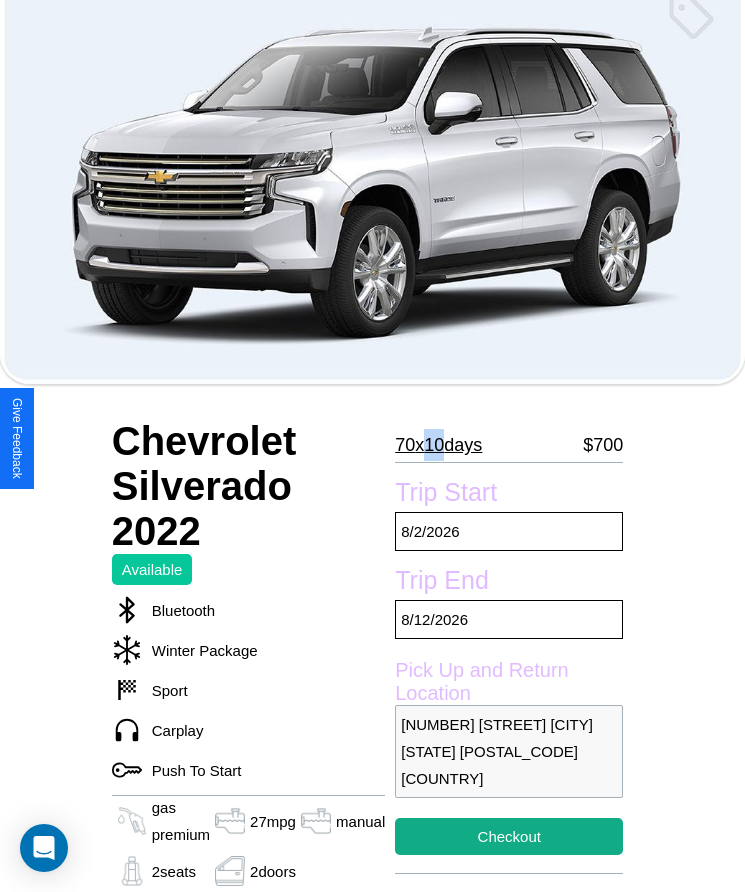 click on "70  x  10  days" at bounding box center (438, 445) 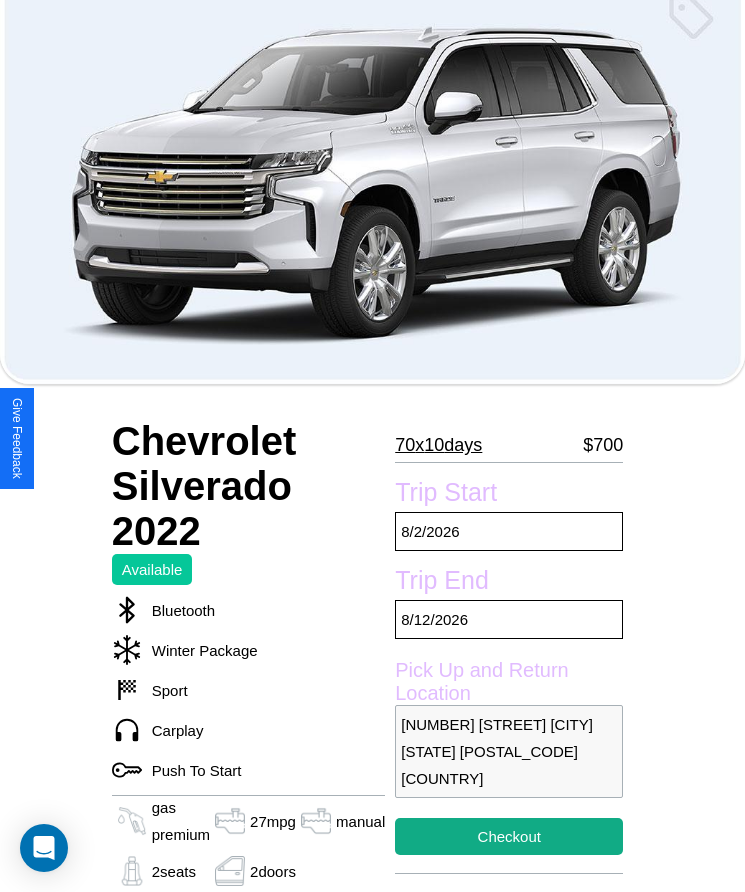 click on "70  x  10  days" at bounding box center [438, 445] 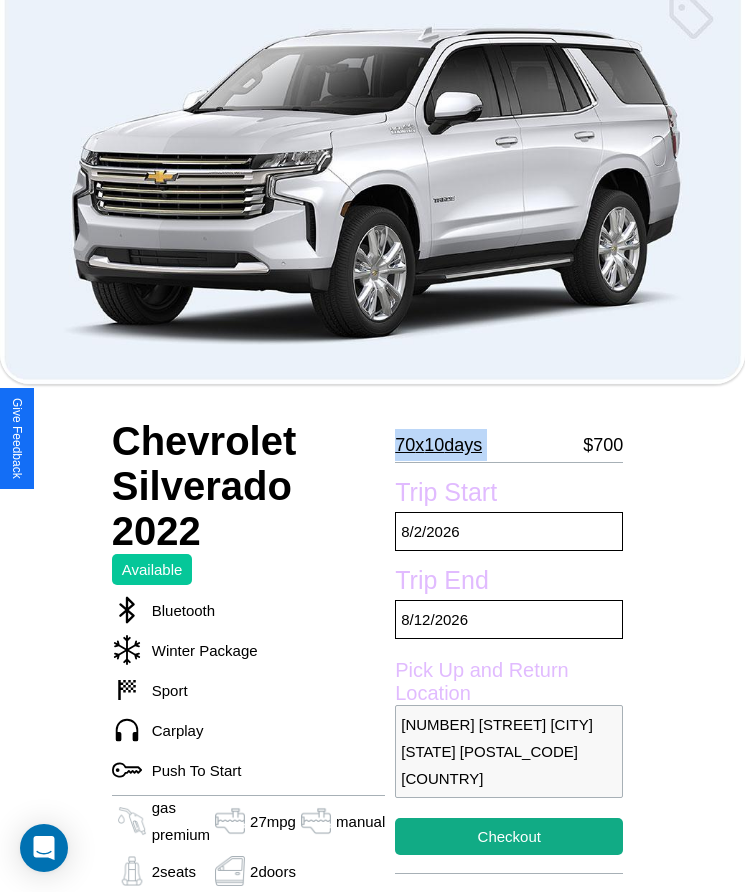 click on "70  x  10  days" at bounding box center [438, 445] 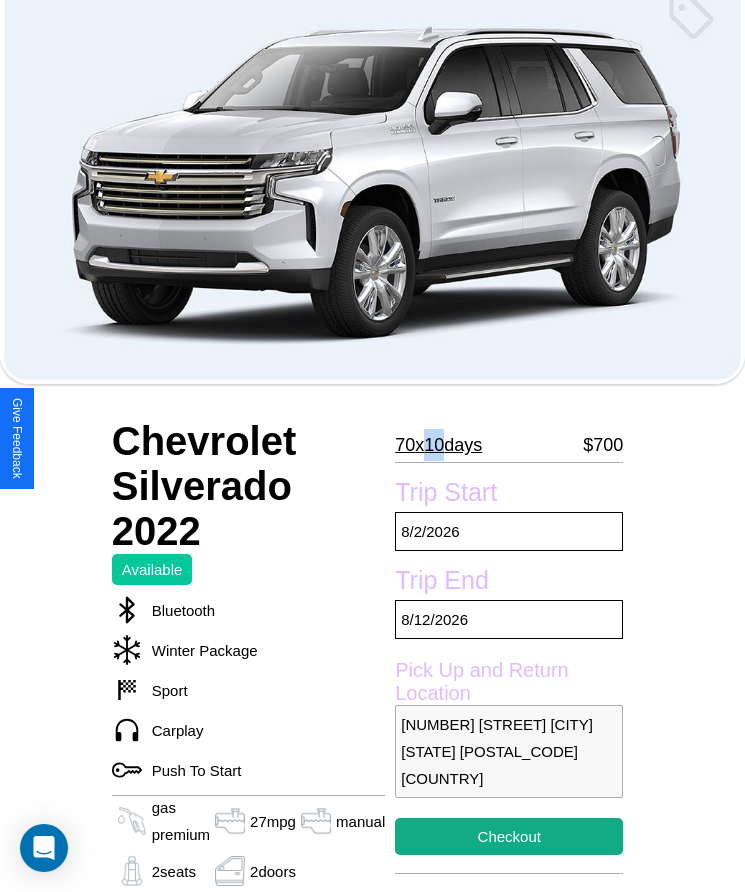 click on "70  x  10  days" at bounding box center (438, 445) 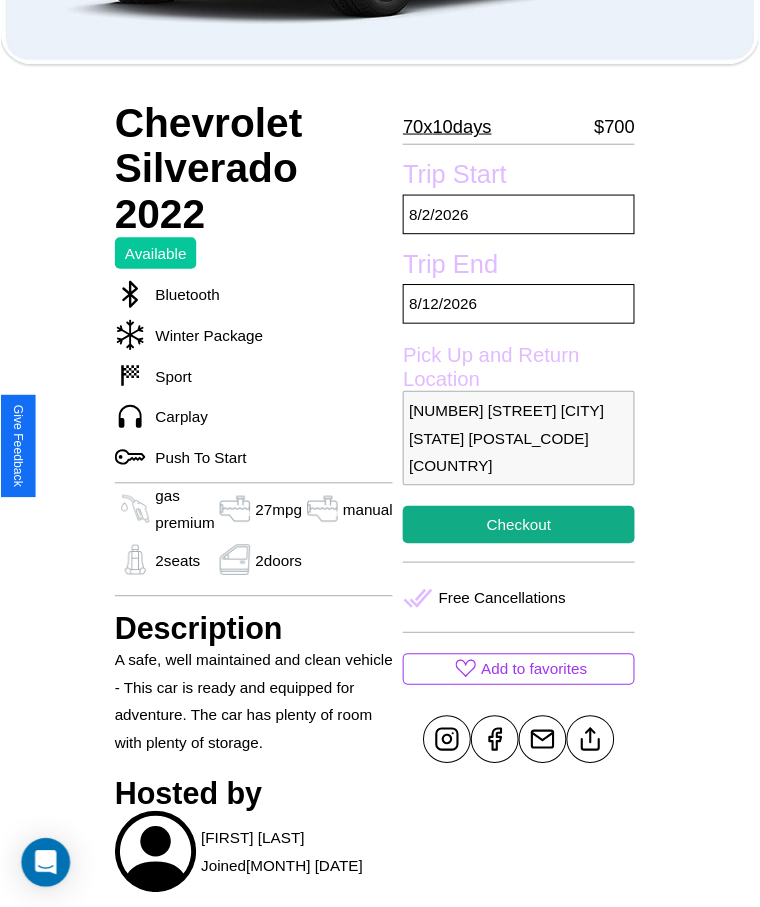 scroll, scrollTop: 505, scrollLeft: 0, axis: vertical 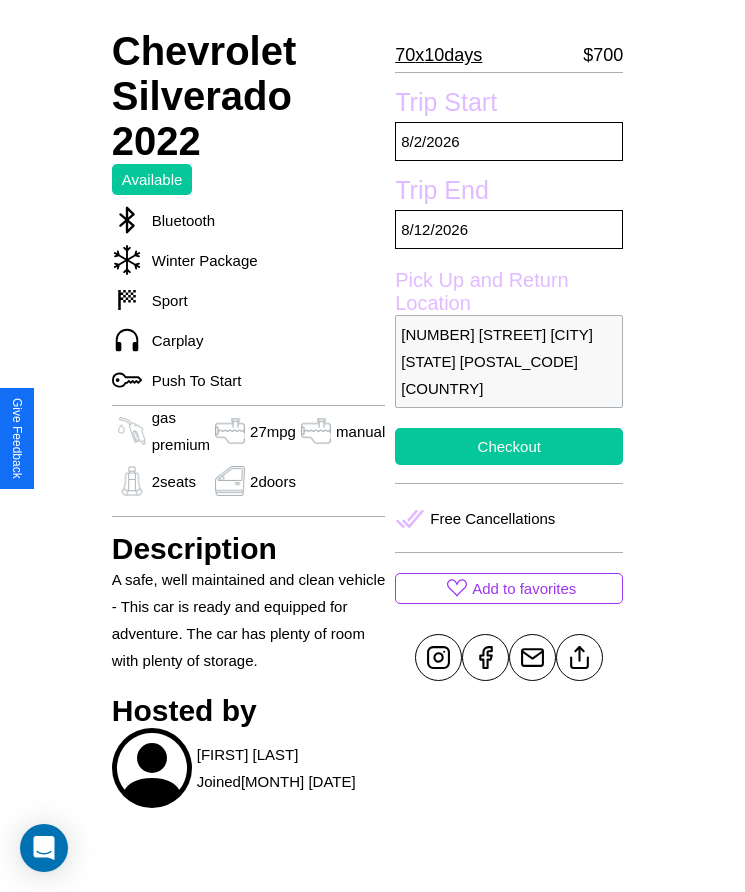 click on "Checkout" at bounding box center (509, 446) 